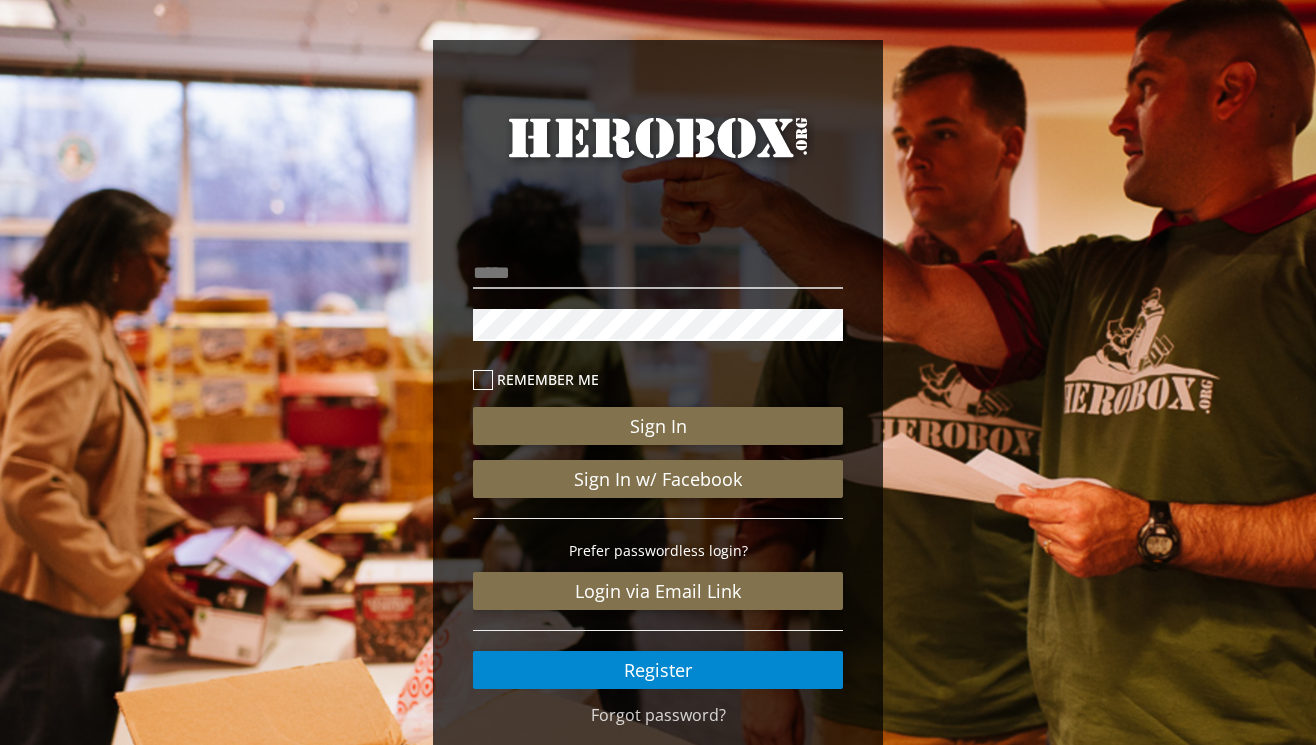 scroll, scrollTop: 82, scrollLeft: 0, axis: vertical 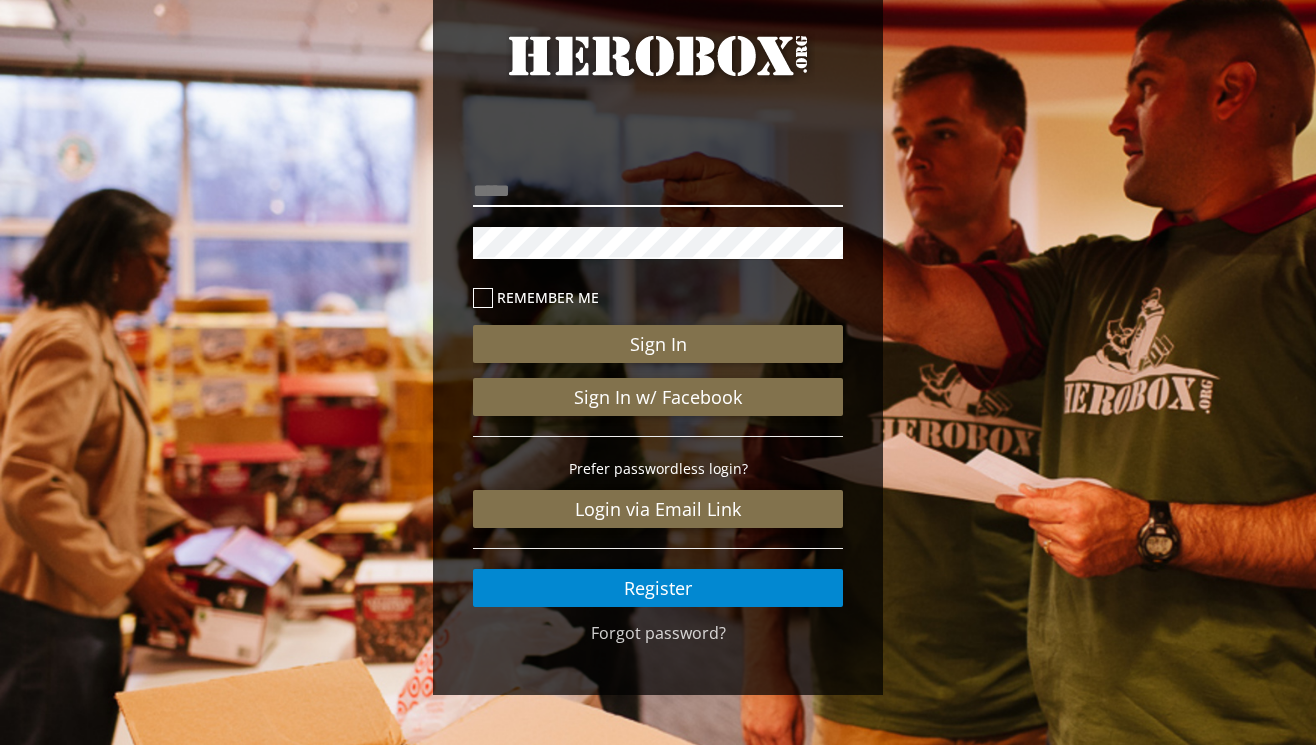 click at bounding box center [658, 191] 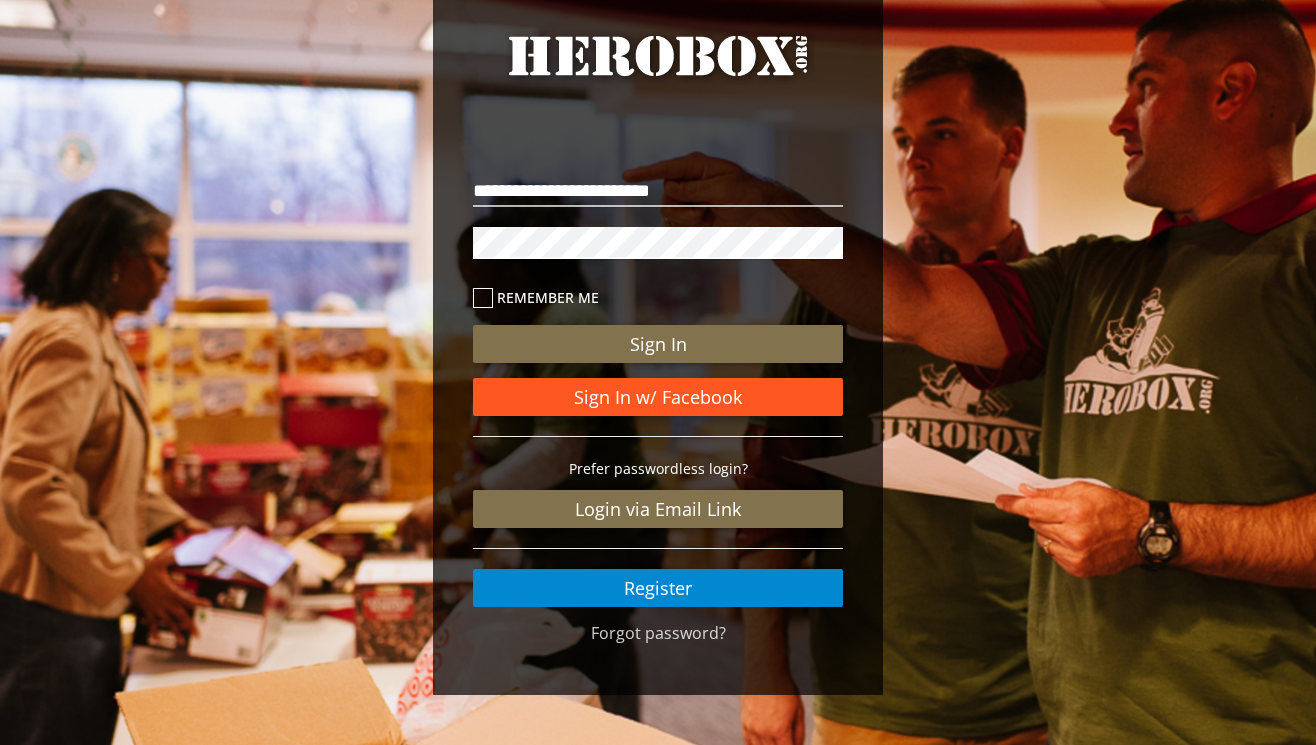click on "Sign In w/ Facebook" at bounding box center [658, 397] 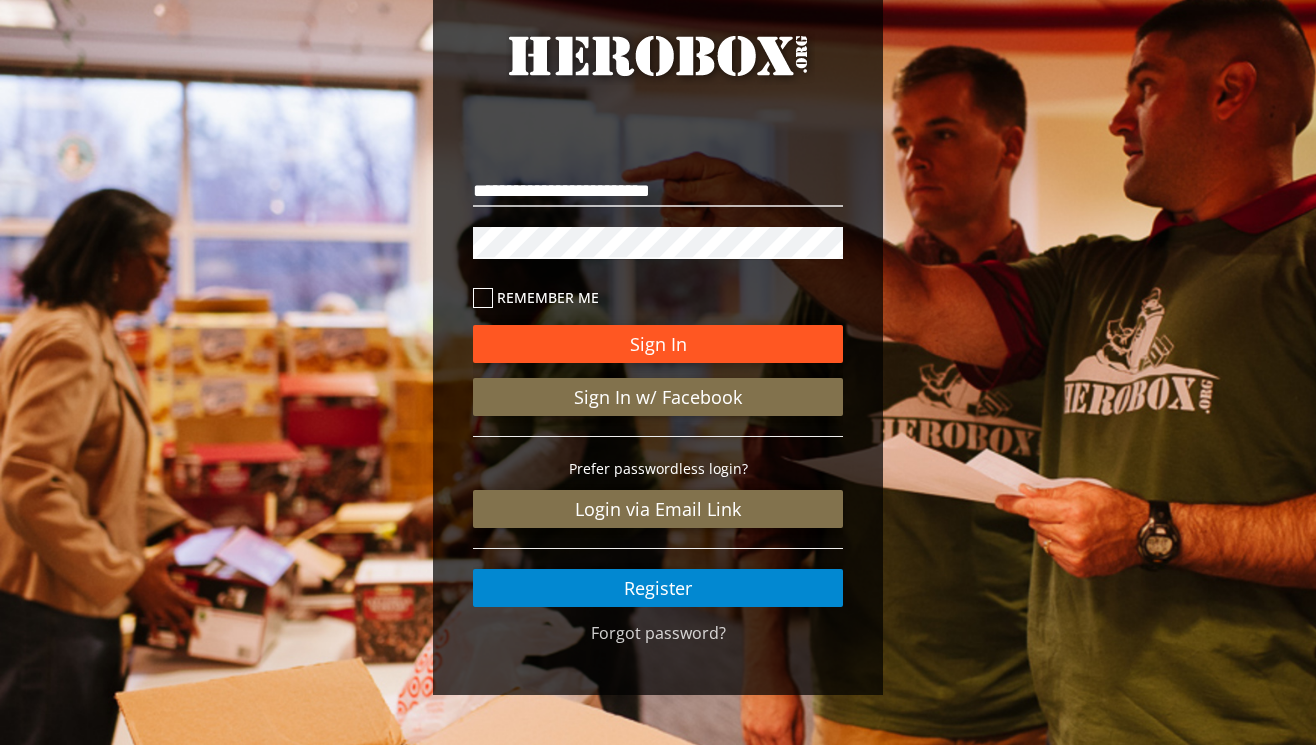 click on "Sign In" at bounding box center [658, 344] 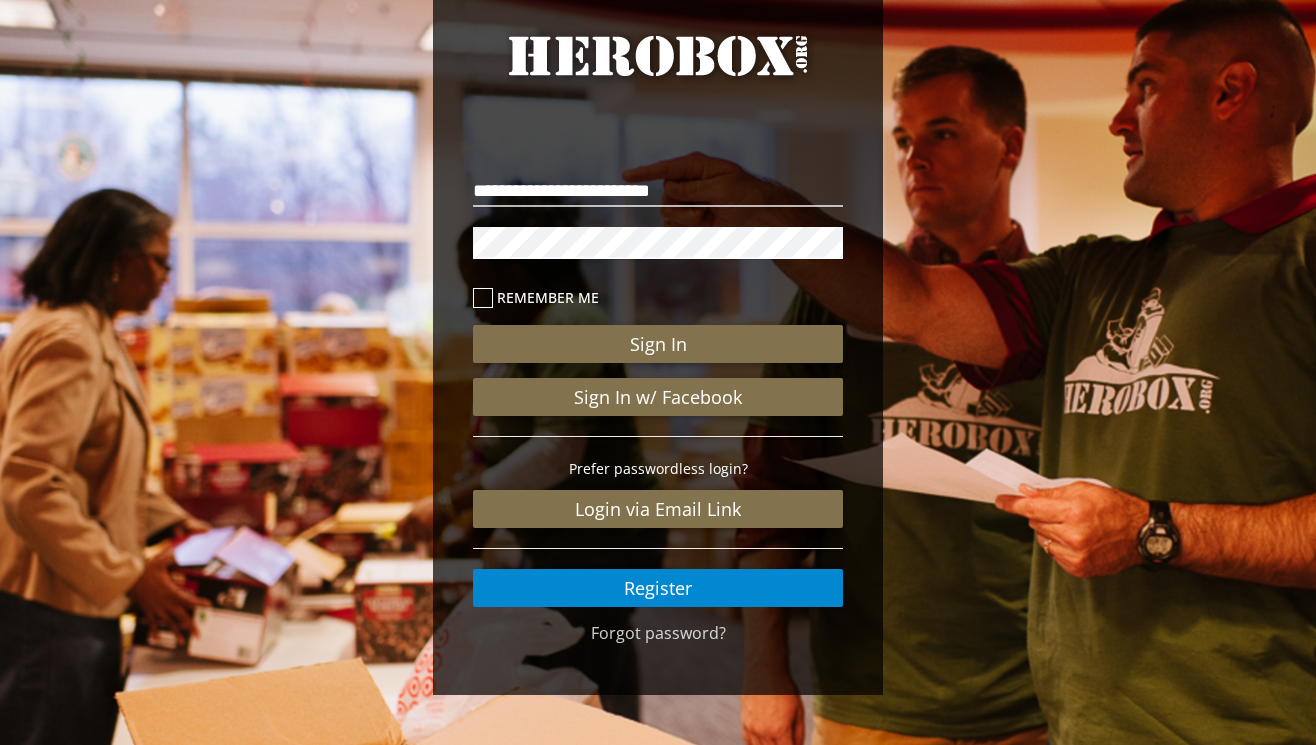 click 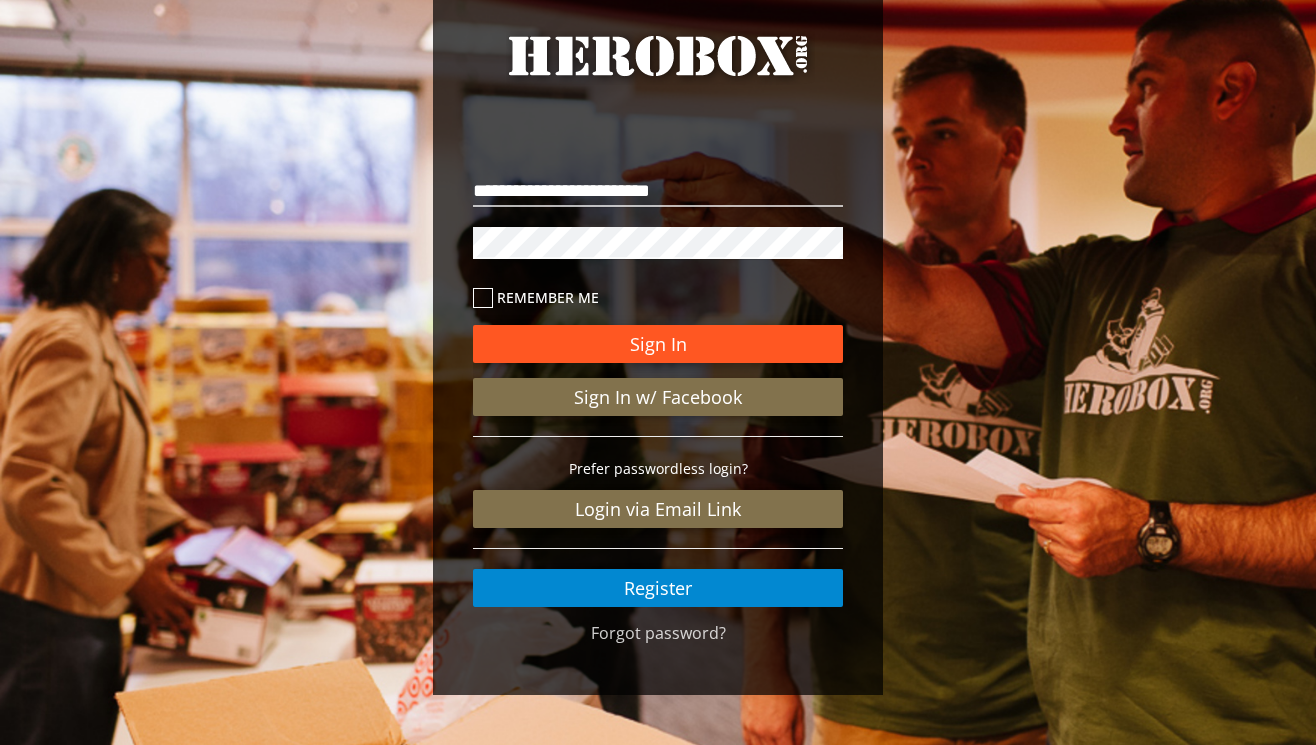 click on "Sign In" at bounding box center [658, 344] 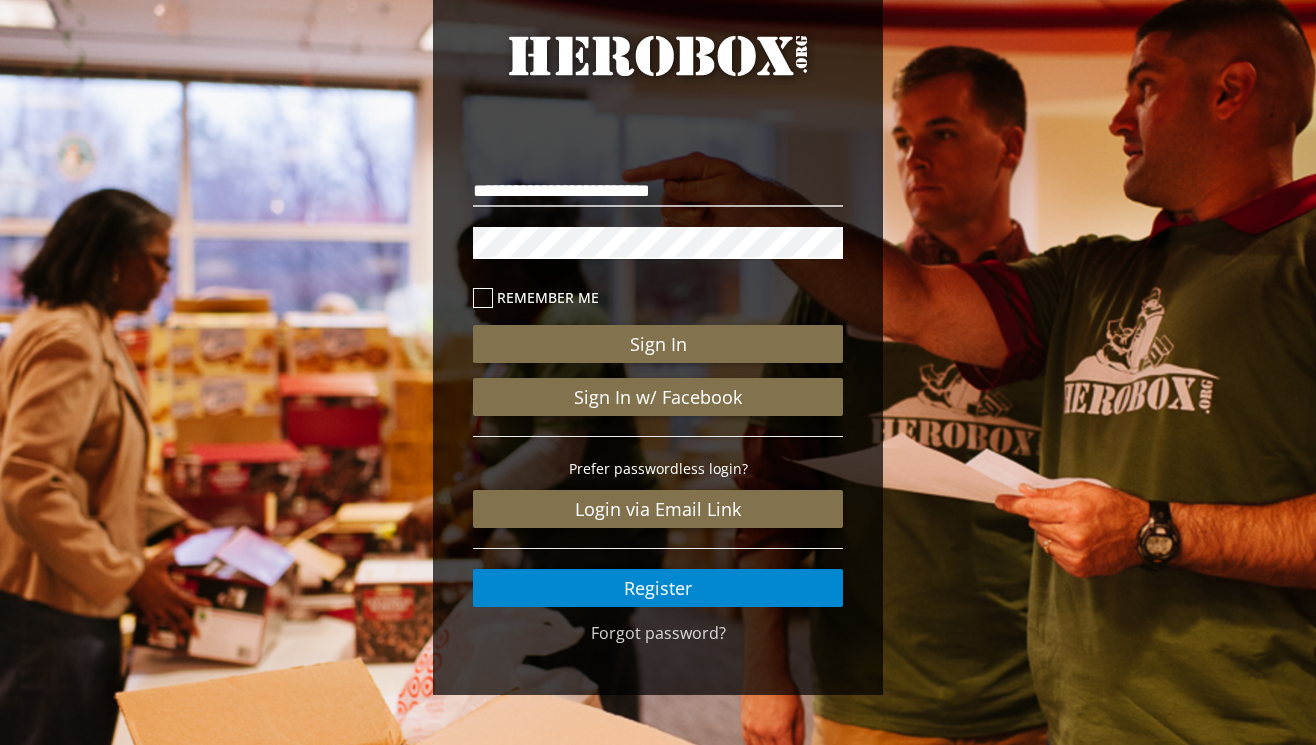 click 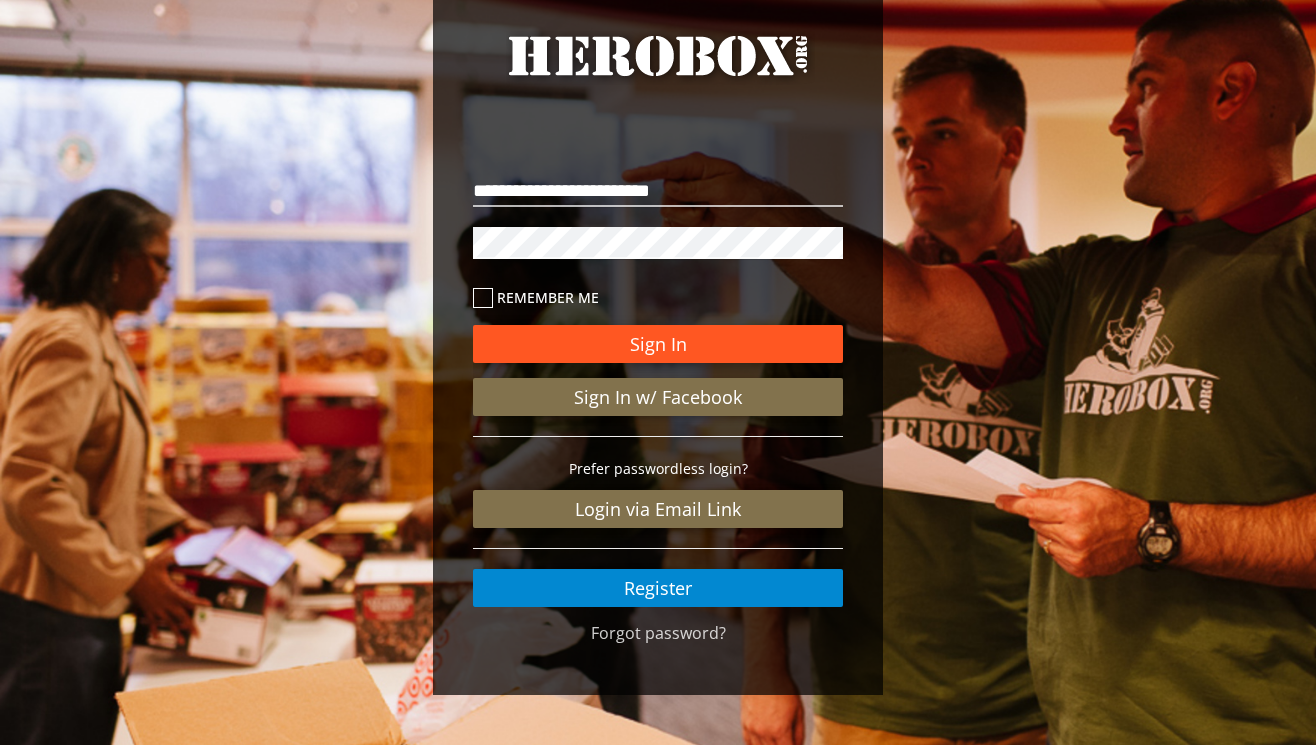 click on "Sign In" at bounding box center (658, 344) 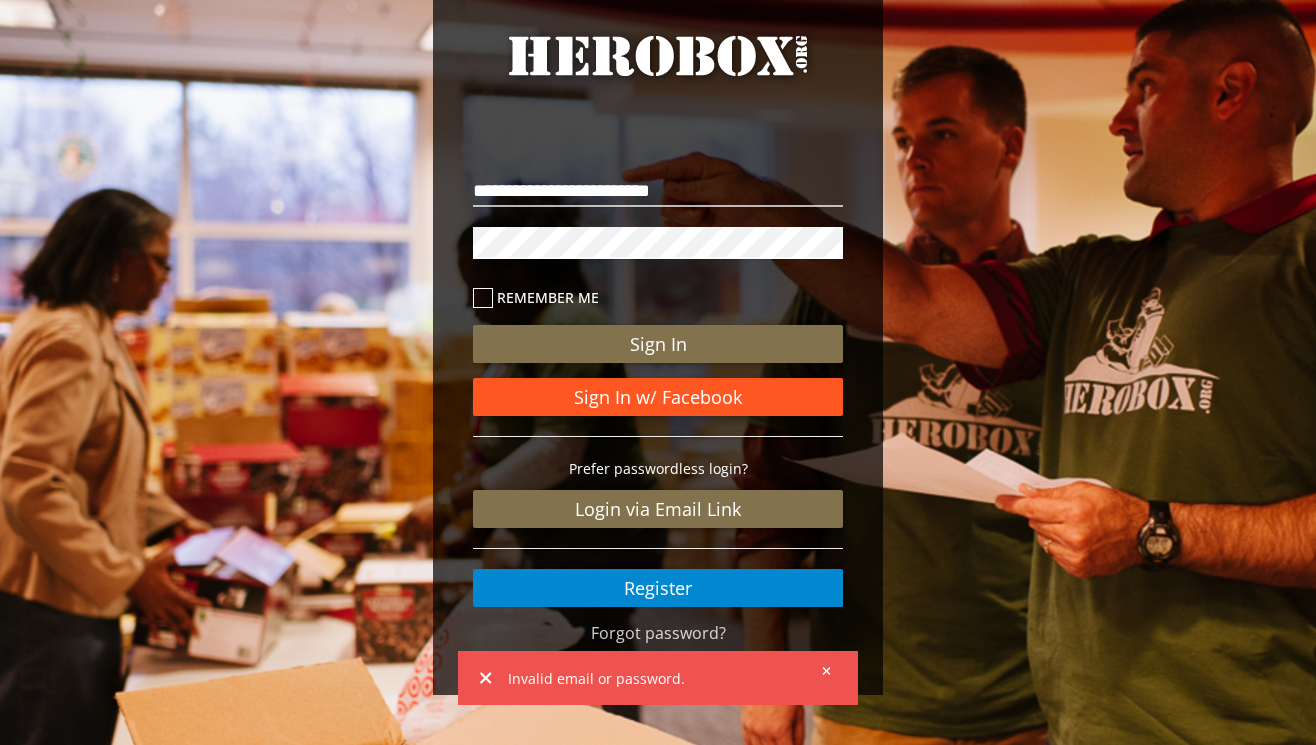 click on "Sign In w/ Facebook" at bounding box center [658, 397] 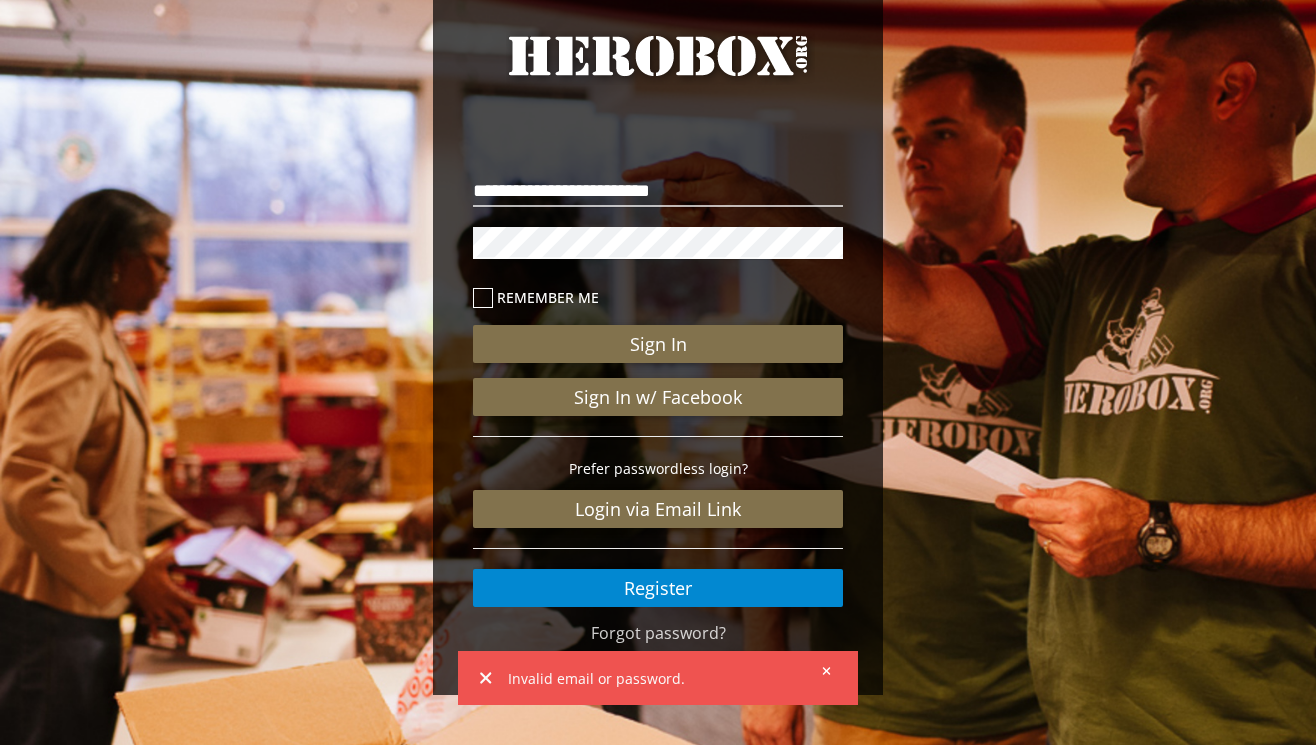 click at bounding box center [819, 670] 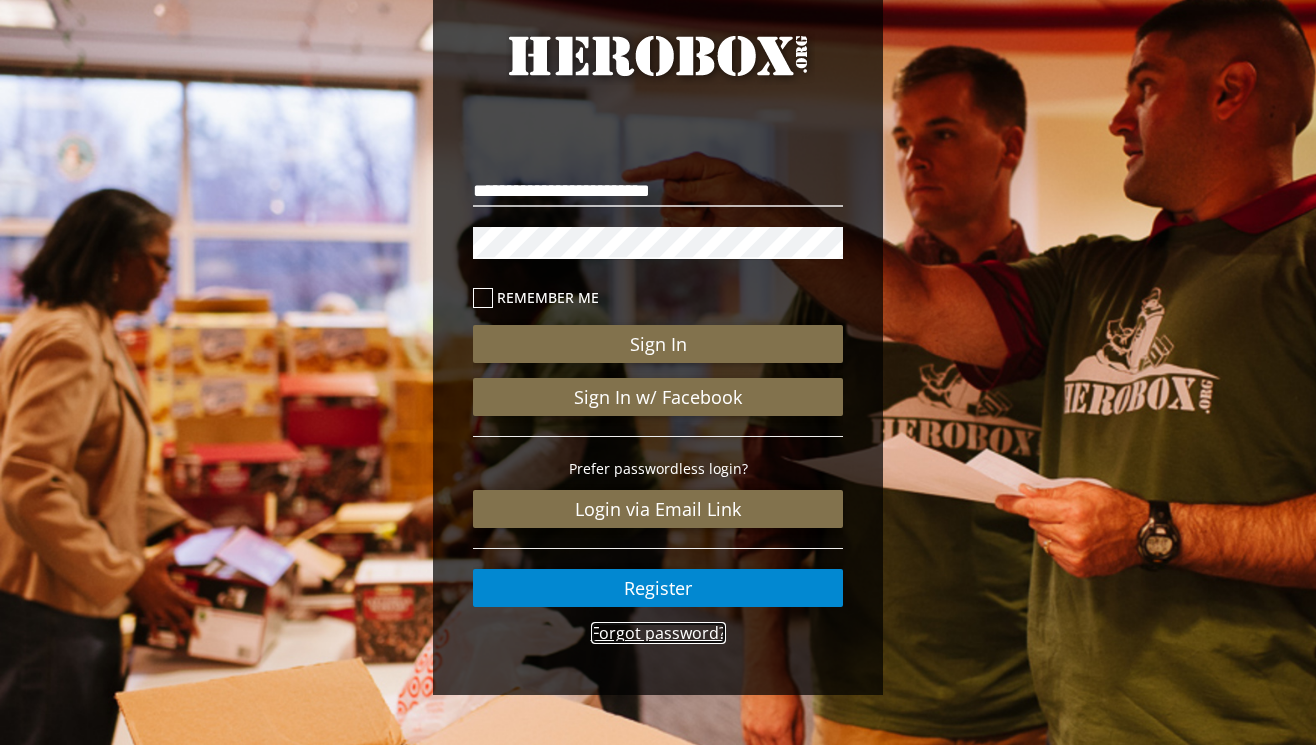 click on "Forgot password?" at bounding box center (658, 633) 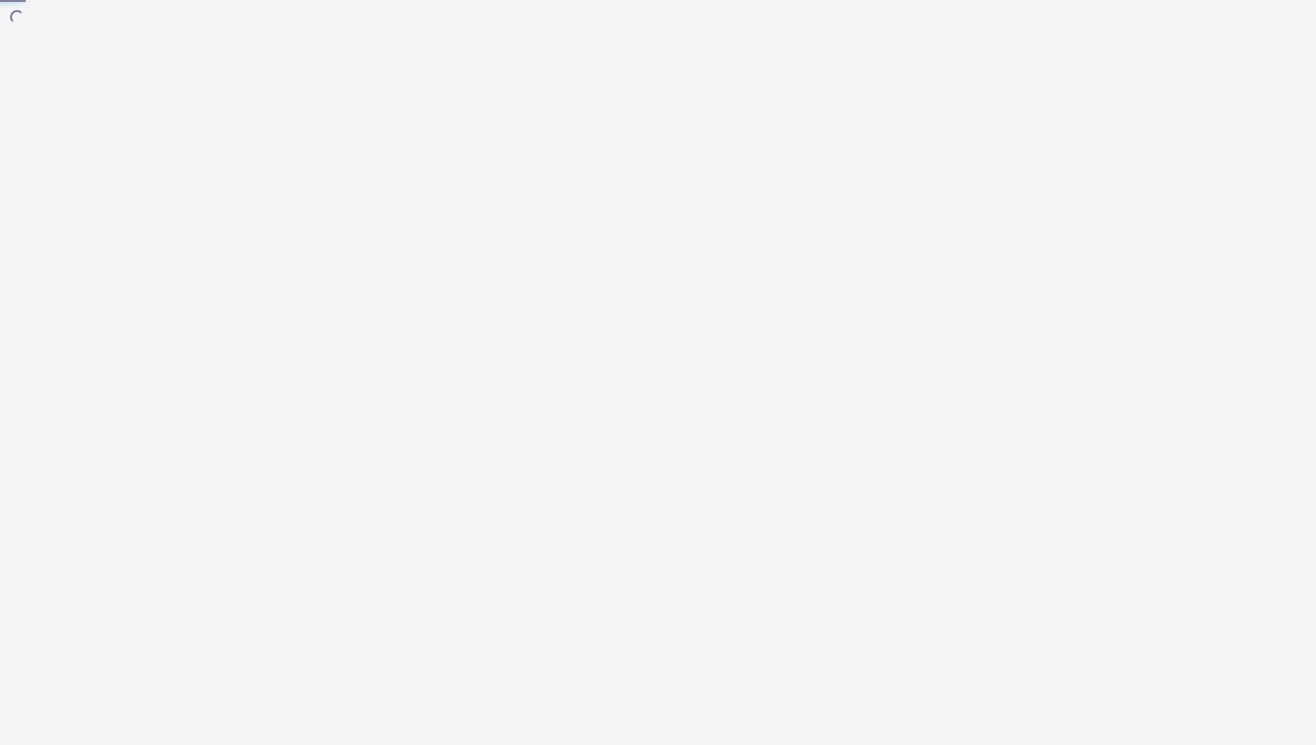 scroll, scrollTop: 0, scrollLeft: 0, axis: both 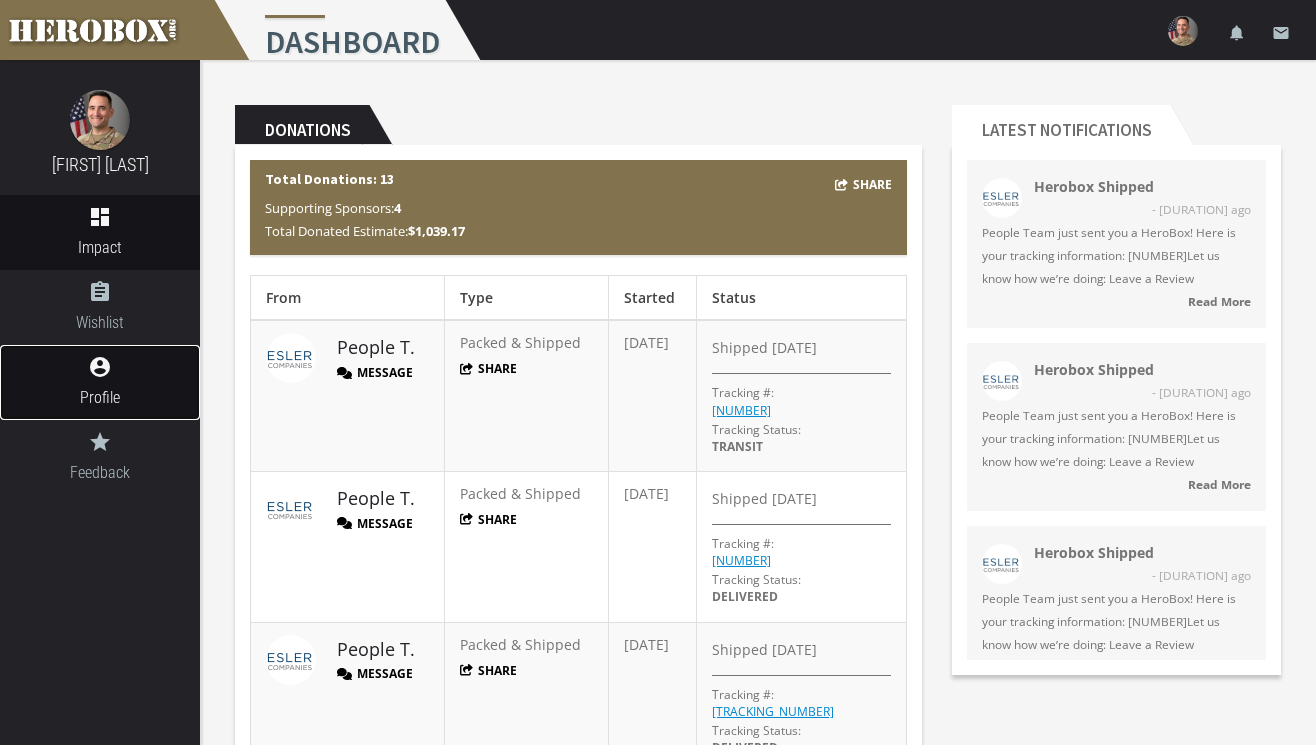 click on "account_circle" at bounding box center (100, 367) 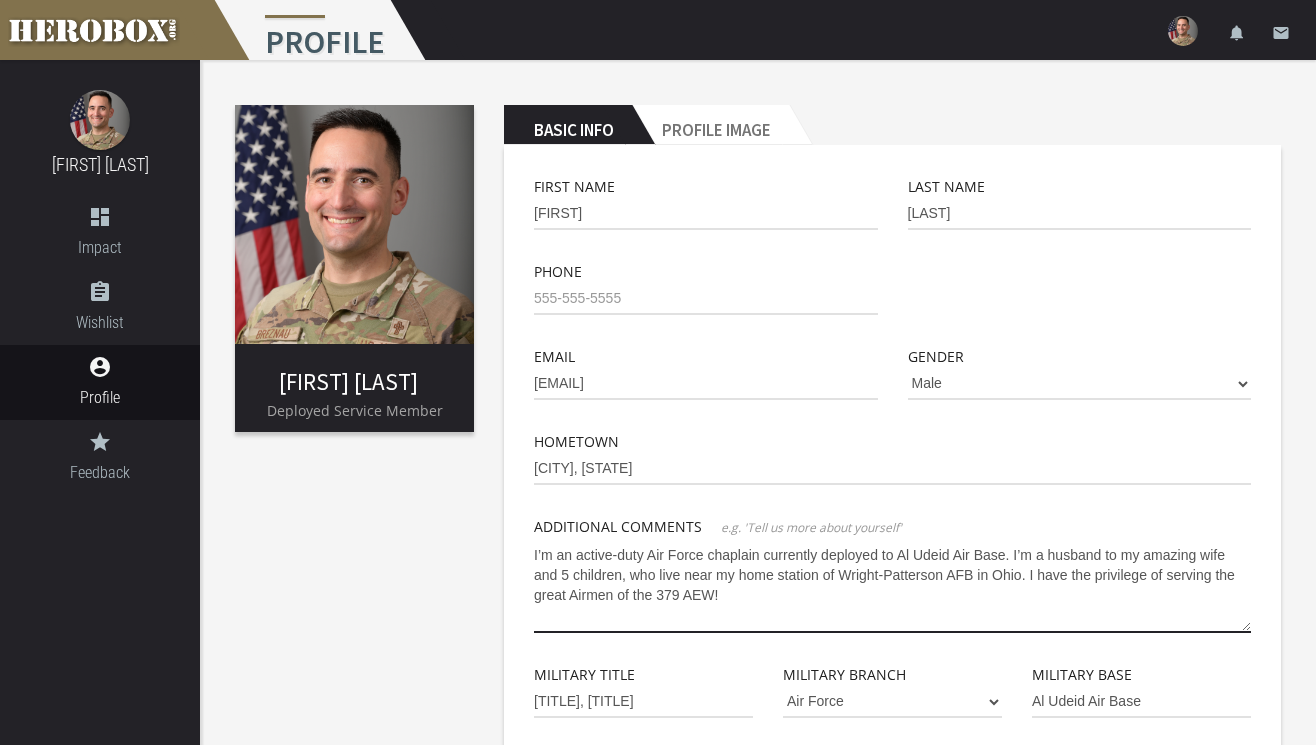 drag, startPoint x: 708, startPoint y: 593, endPoint x: 517, endPoint y: 552, distance: 195.35097 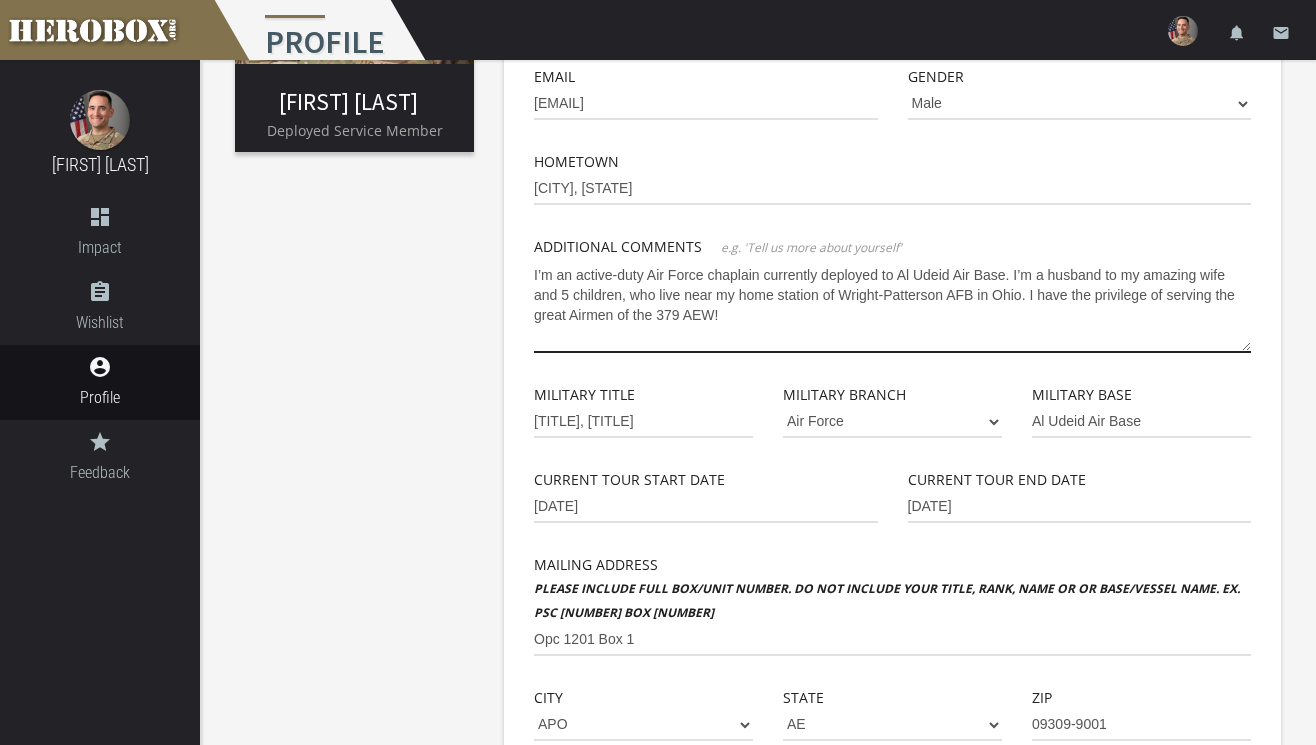 scroll, scrollTop: 271, scrollLeft: 0, axis: vertical 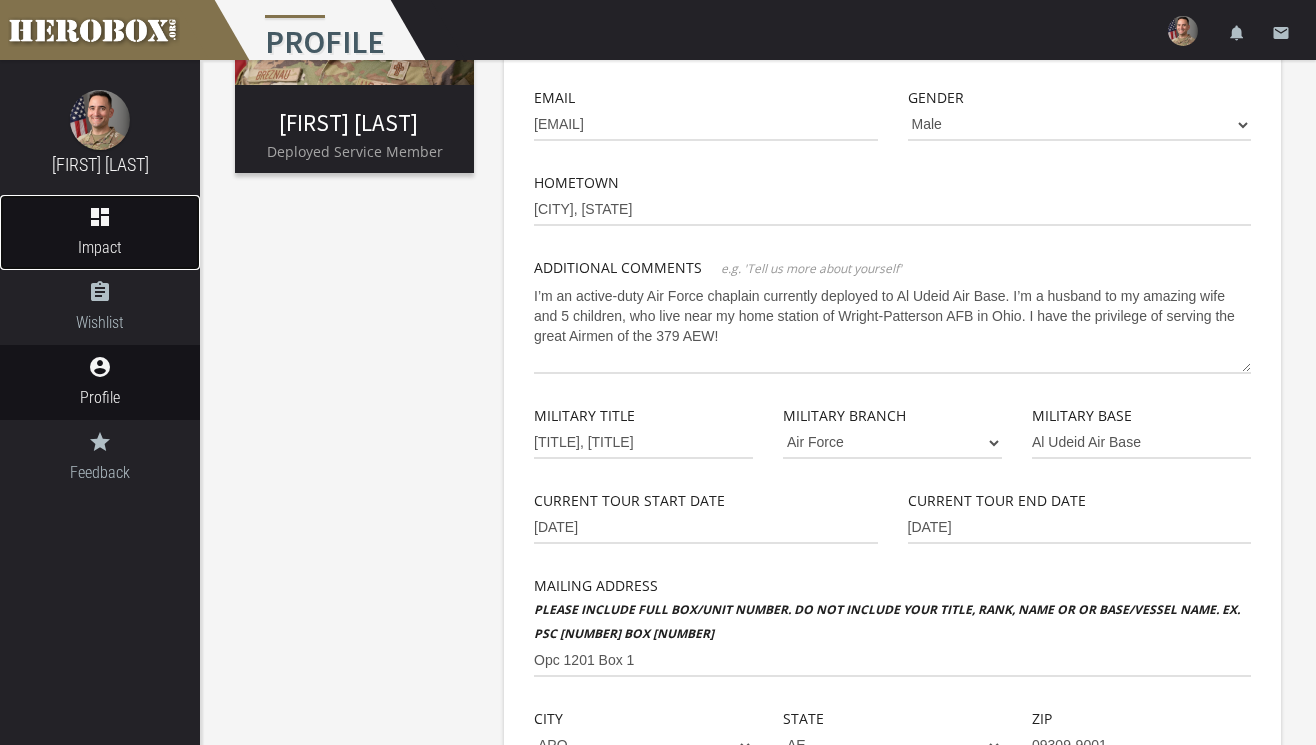 click on "dashboard" at bounding box center [100, 217] 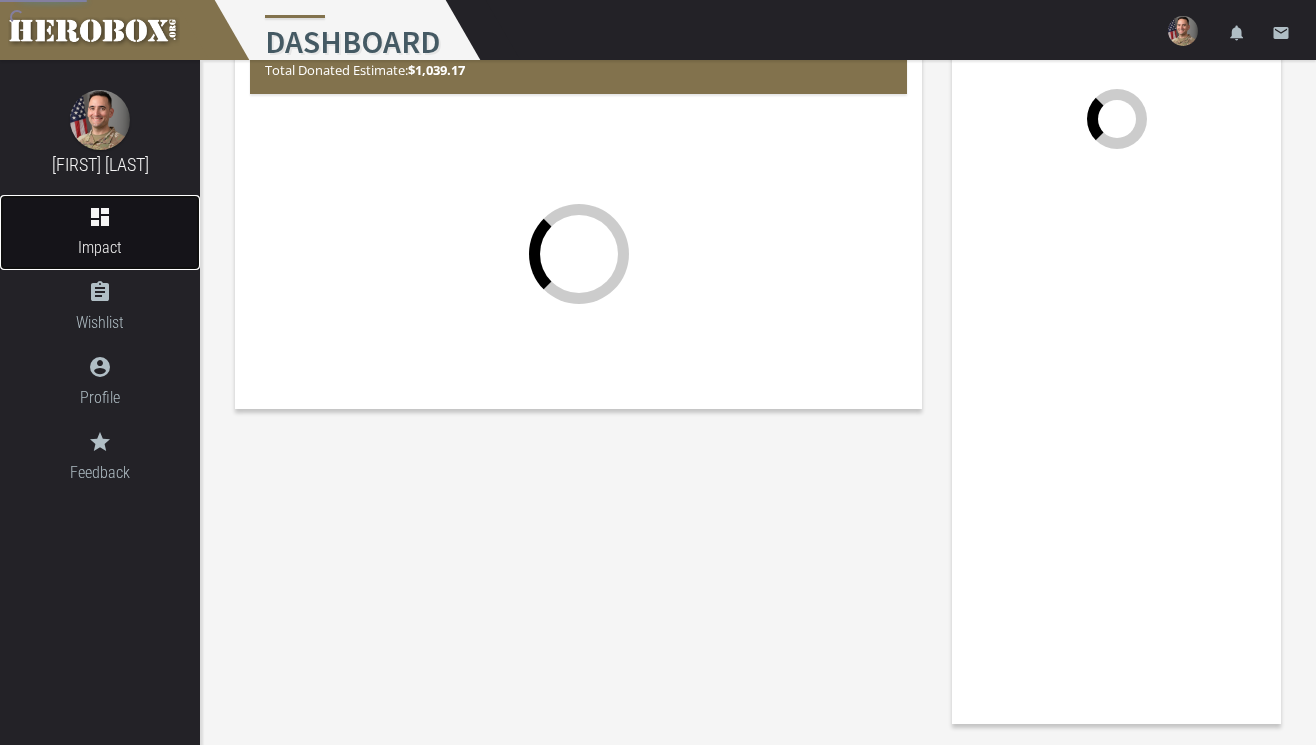 scroll, scrollTop: 0, scrollLeft: 0, axis: both 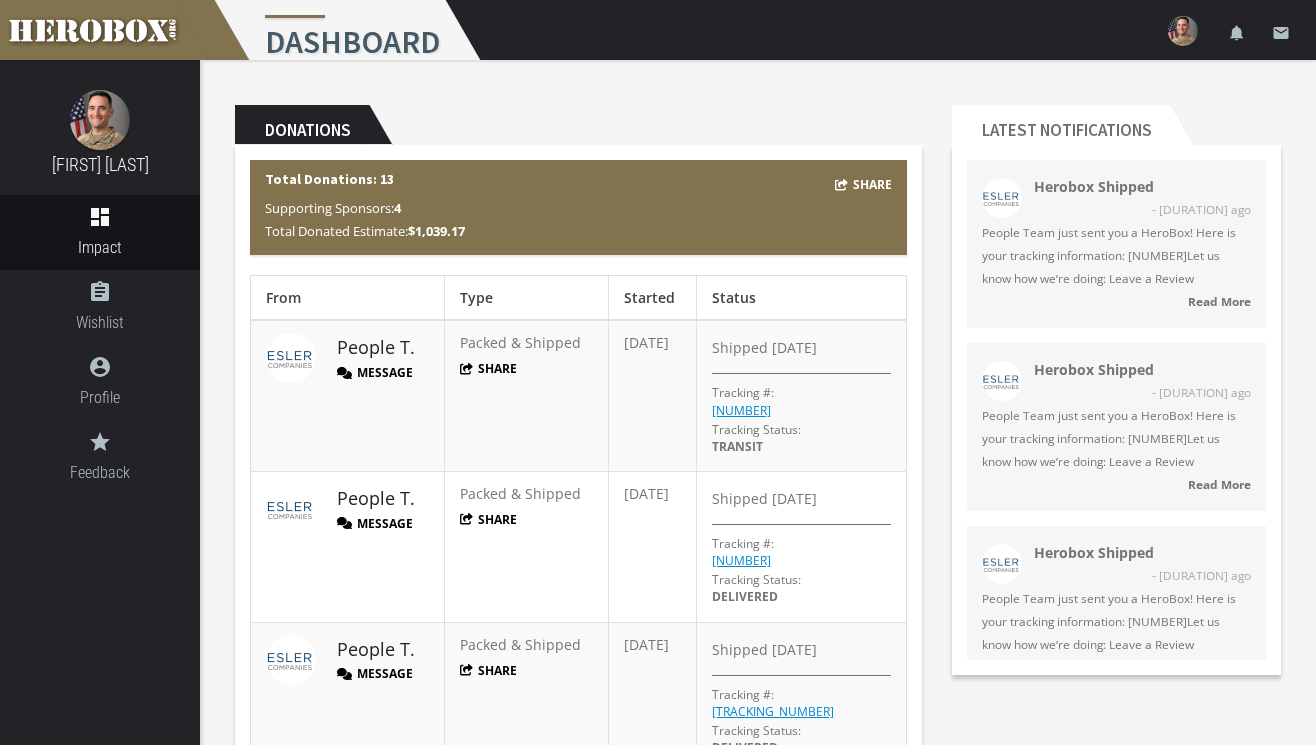 click on "Message" at bounding box center (375, 372) 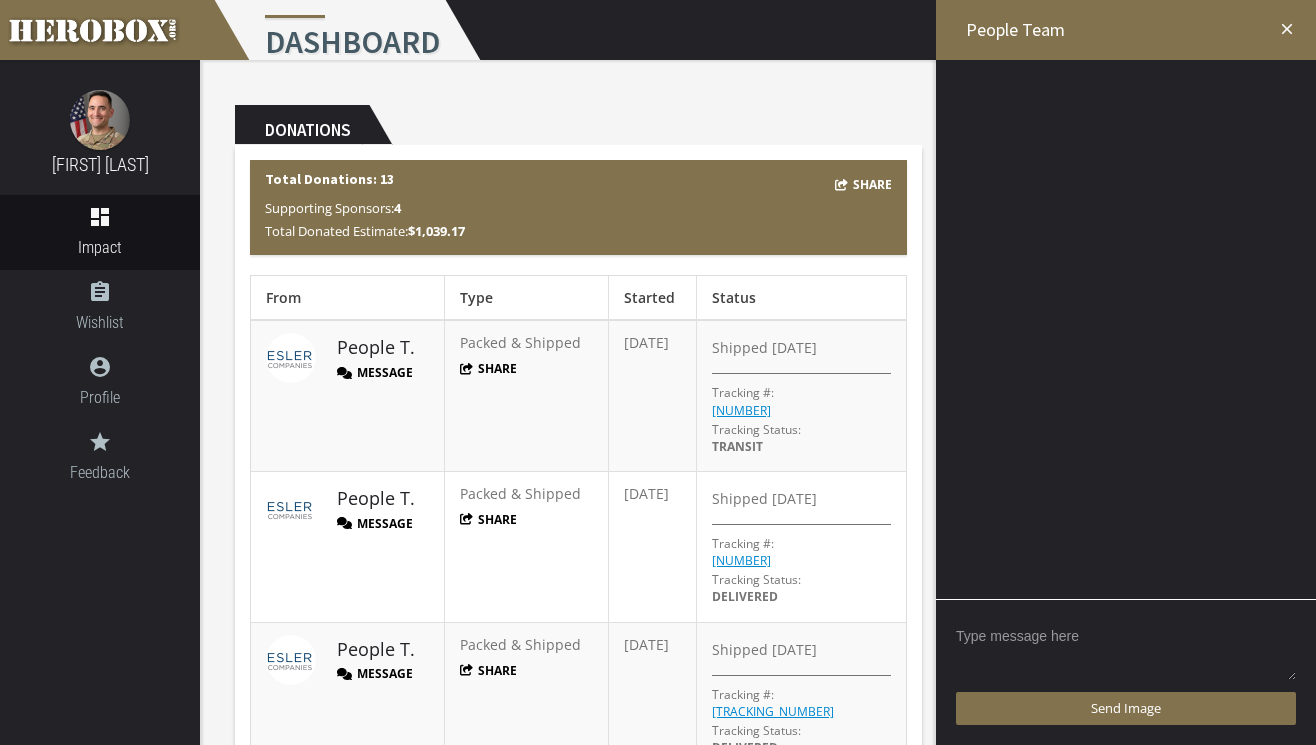 click at bounding box center [1126, 651] 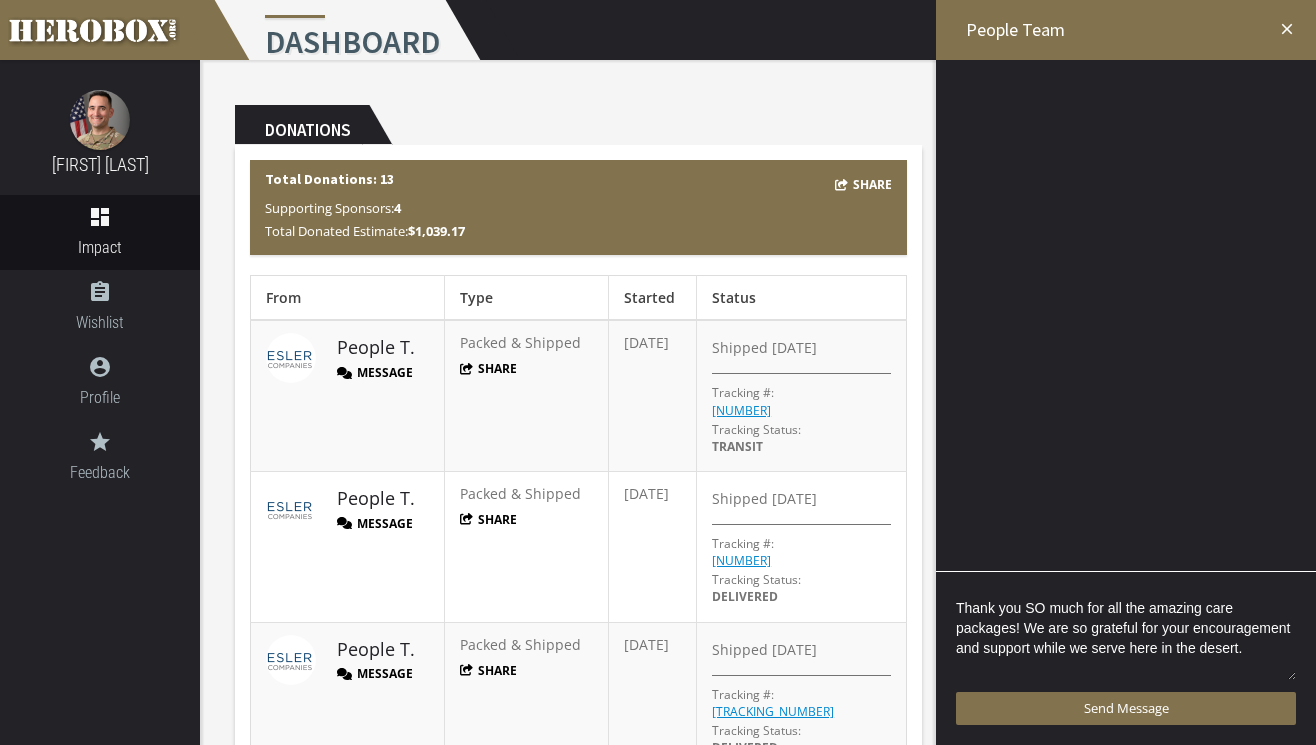 scroll, scrollTop: 4, scrollLeft: 0, axis: vertical 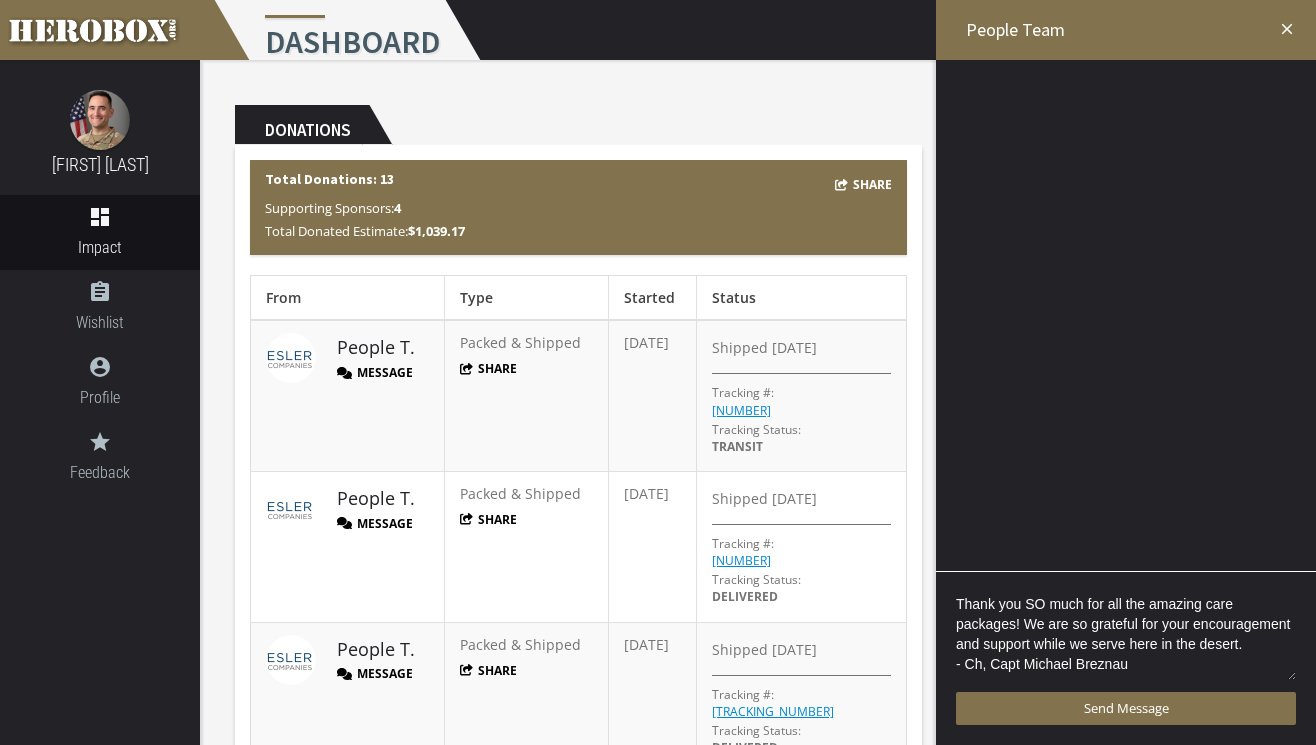 drag, startPoint x: 1061, startPoint y: 645, endPoint x: 931, endPoint y: 594, distance: 139.64598 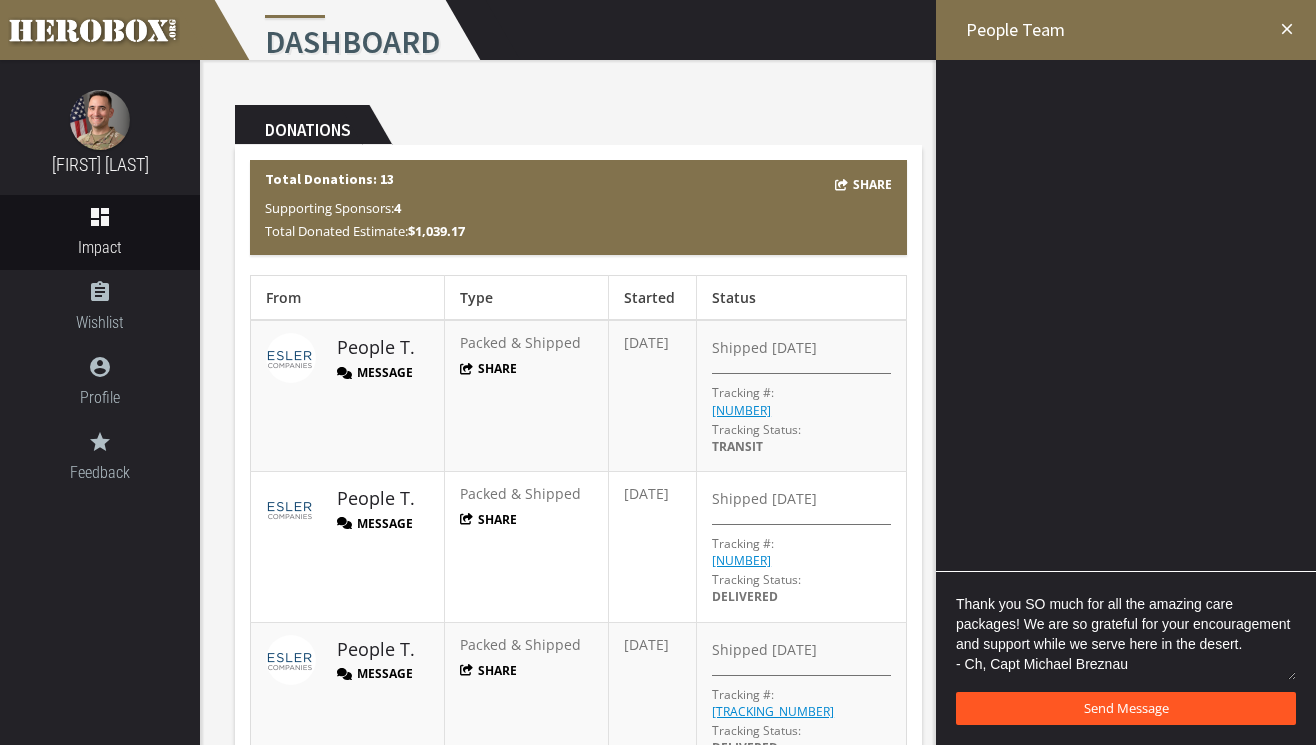type on "Thank you SO much for all the amazing care packages! We are so grateful for your encouragement and support while we serve here in the desert.
- Ch, Capt Michael Breznau" 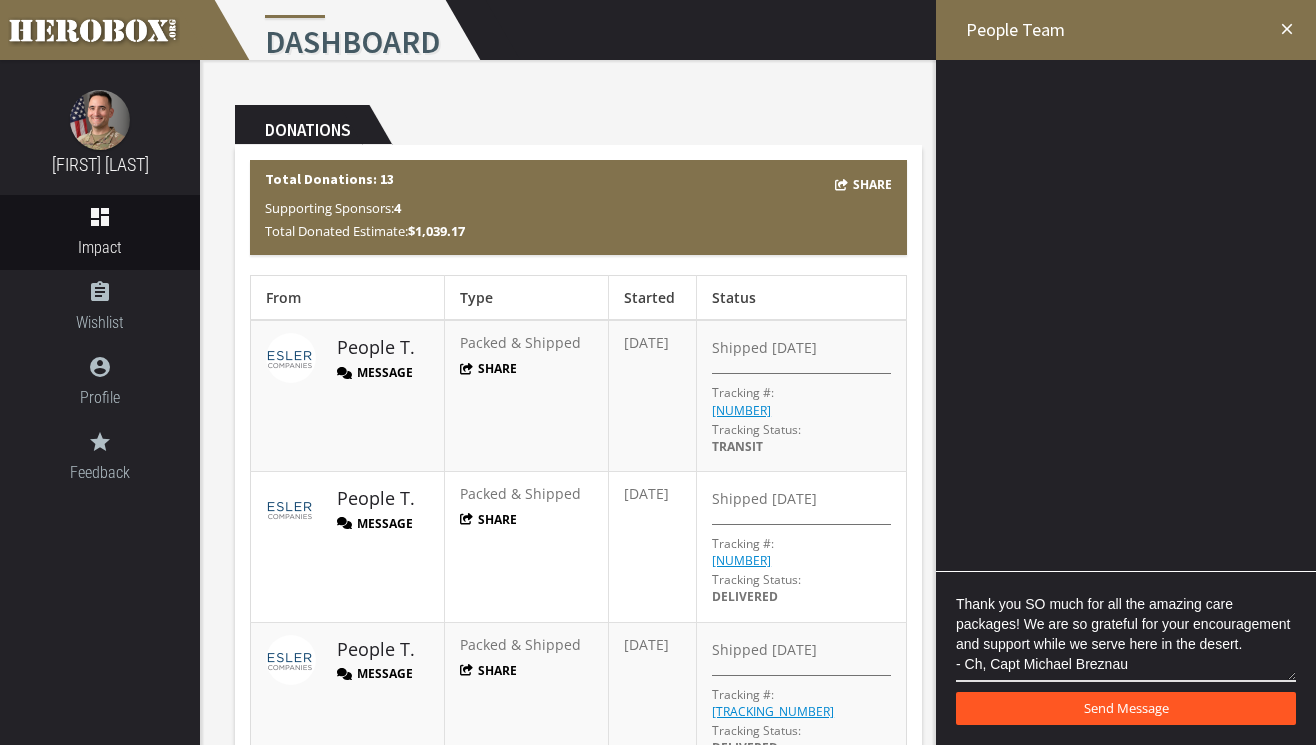 click on "Send Message" at bounding box center [1126, 708] 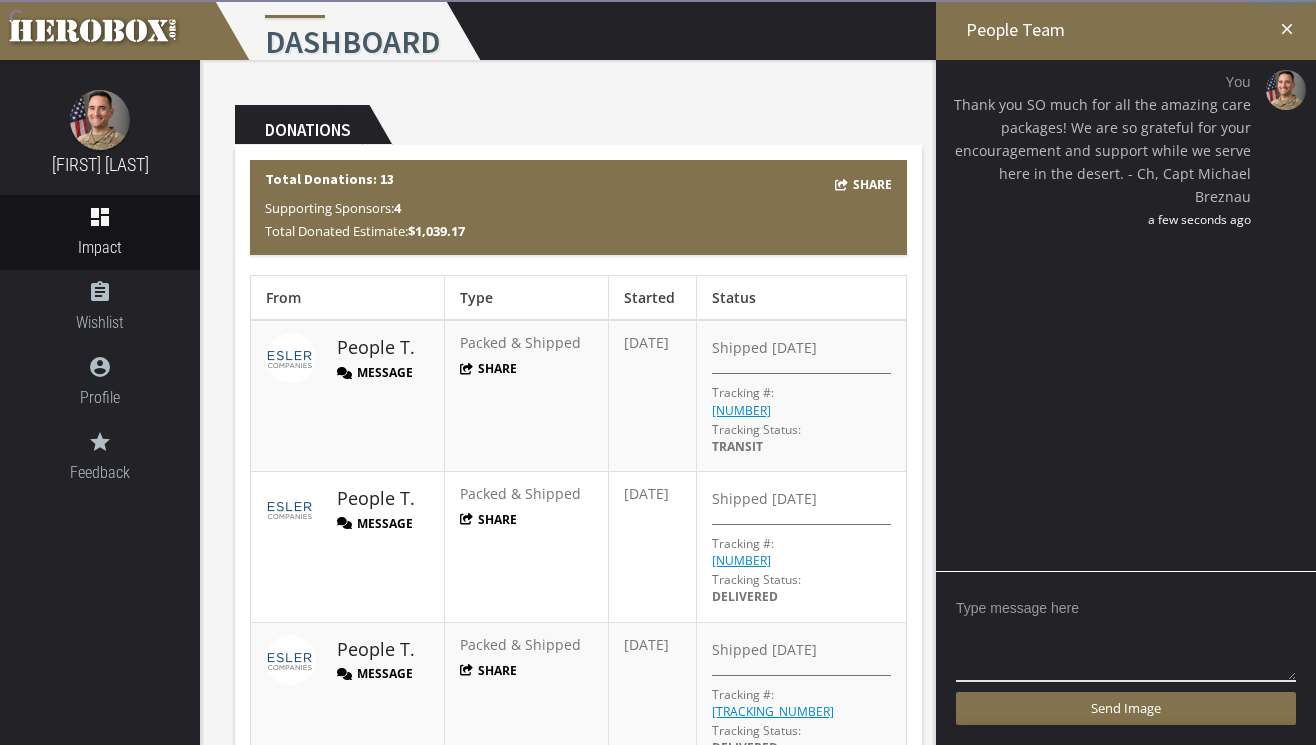 scroll, scrollTop: 0, scrollLeft: 0, axis: both 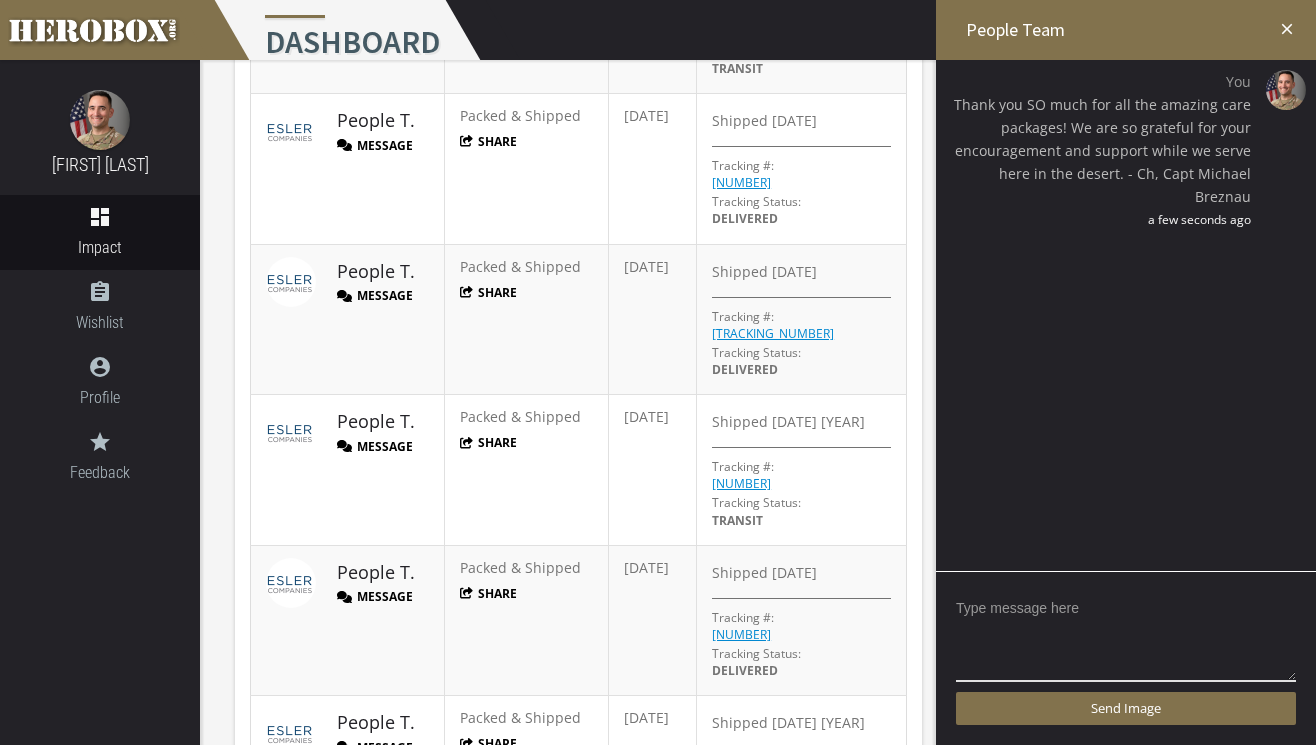 click on "Message" at bounding box center (375, 446) 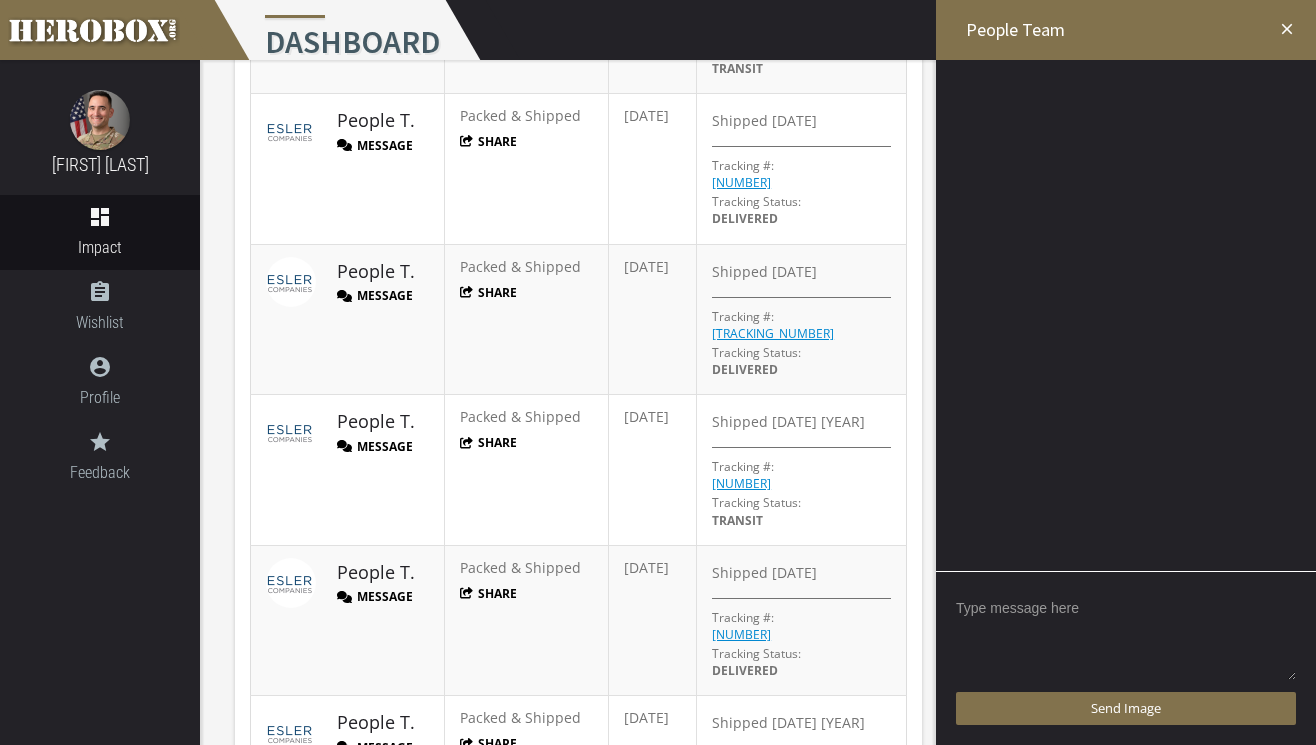 click at bounding box center (1126, 637) 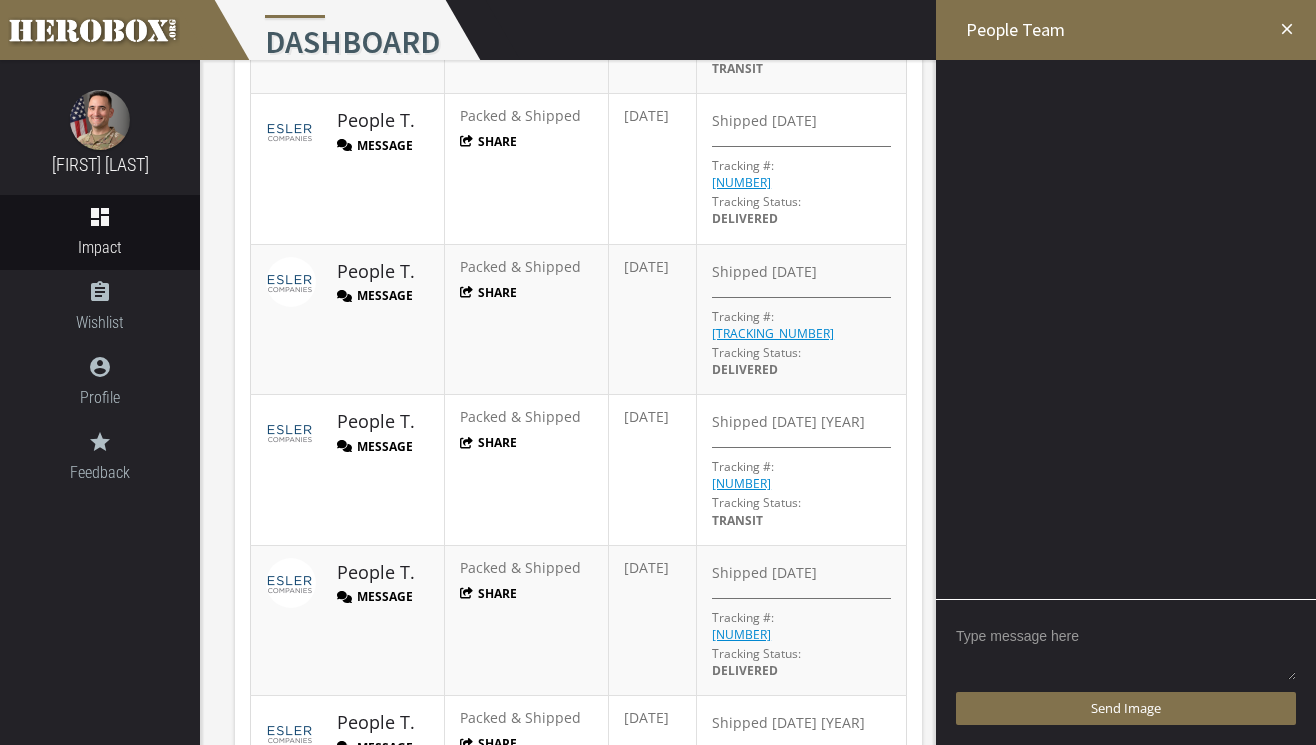 paste on "Thank you SO much for all the amazing care packages! We are so grateful for your encouragement and support while we serve here in the desert.
- Ch, Capt Michael Breznau" 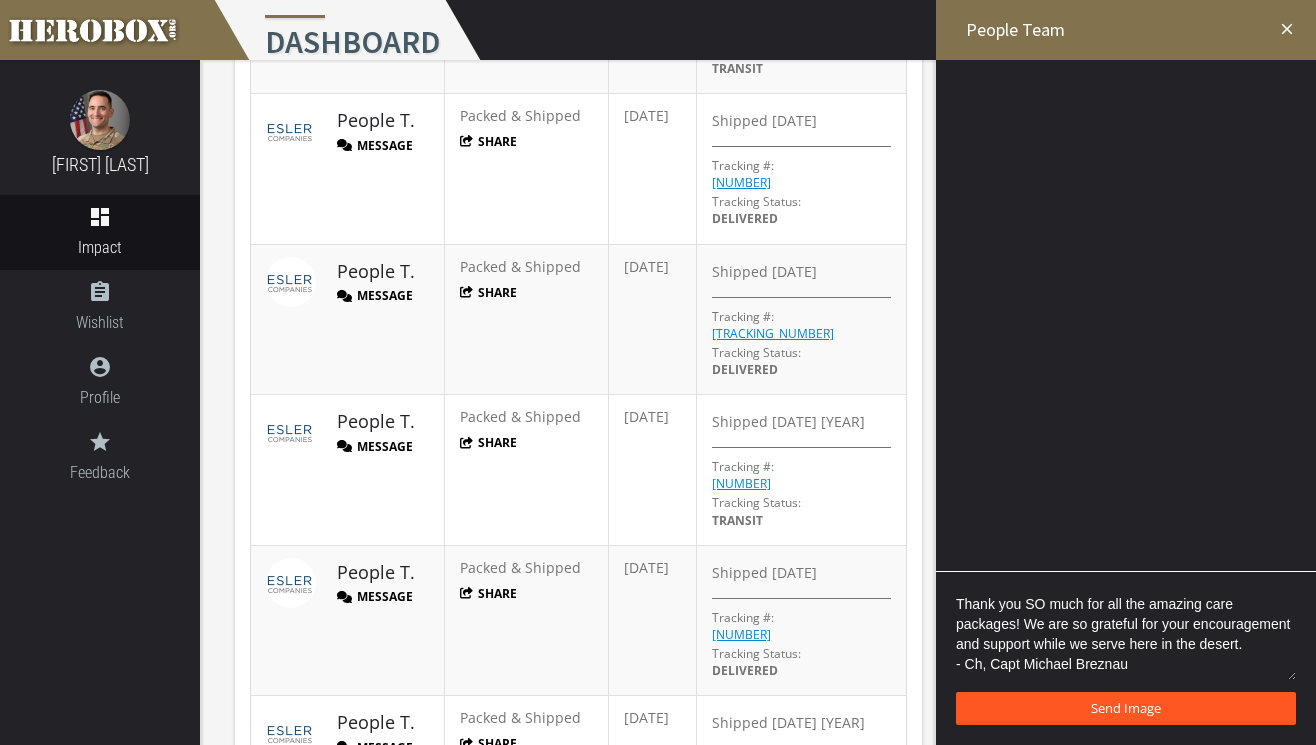 scroll, scrollTop: 4, scrollLeft: 0, axis: vertical 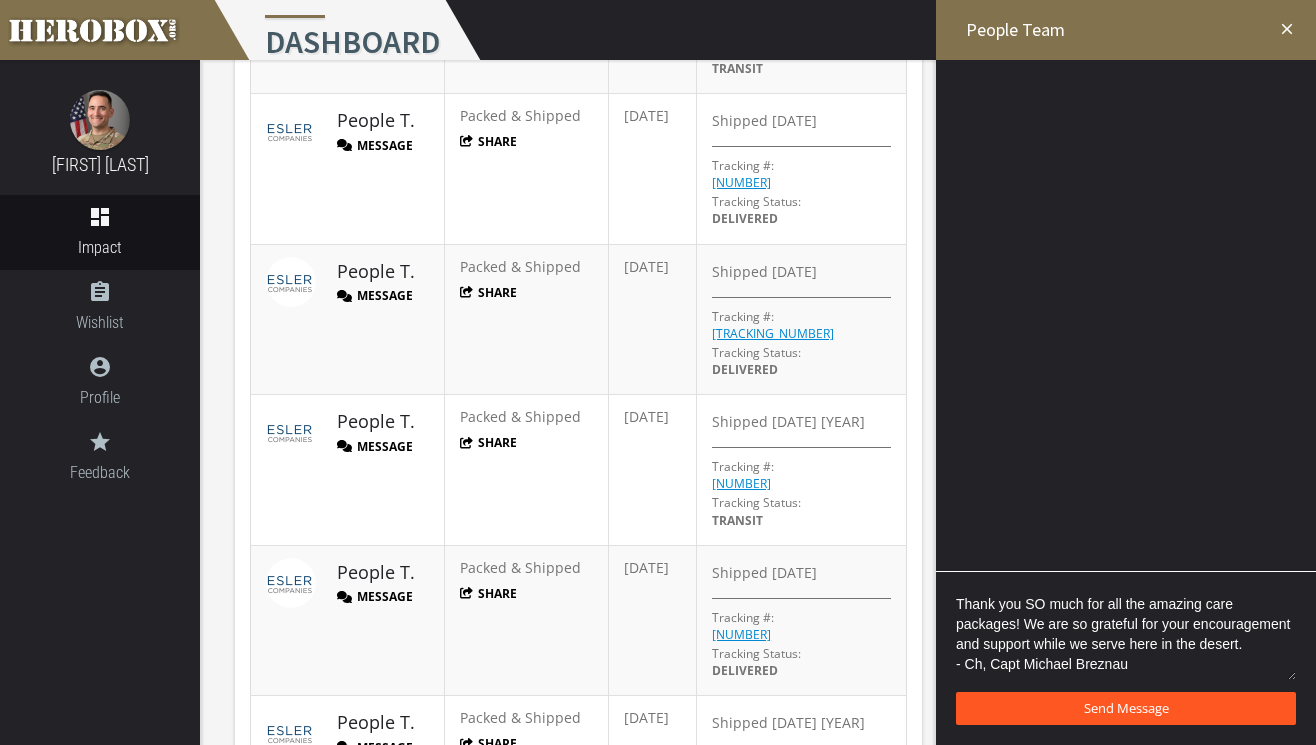 type on "Thank you SO much for all the amazing care packages! We are so grateful for your encouragement and support while we serve here in the desert.
- Ch, Capt Michael Breznau" 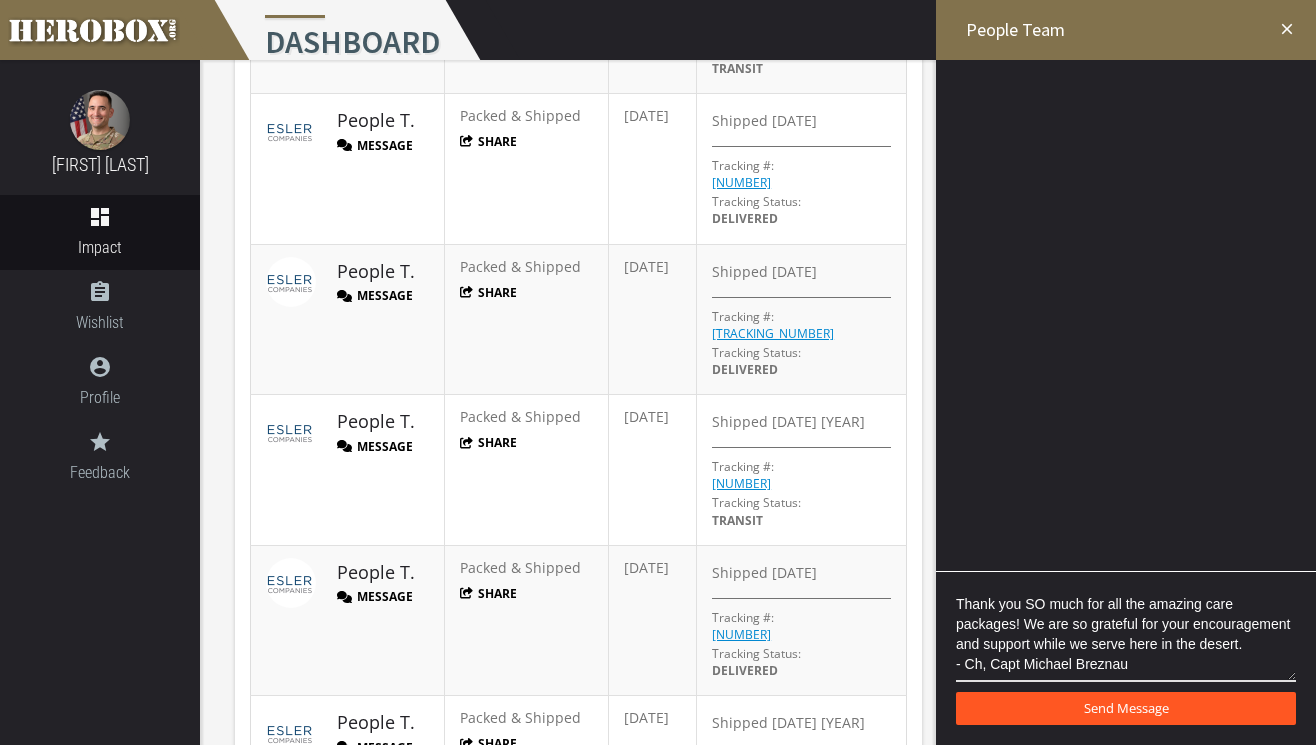 click on "Send Message" at bounding box center (1126, 708) 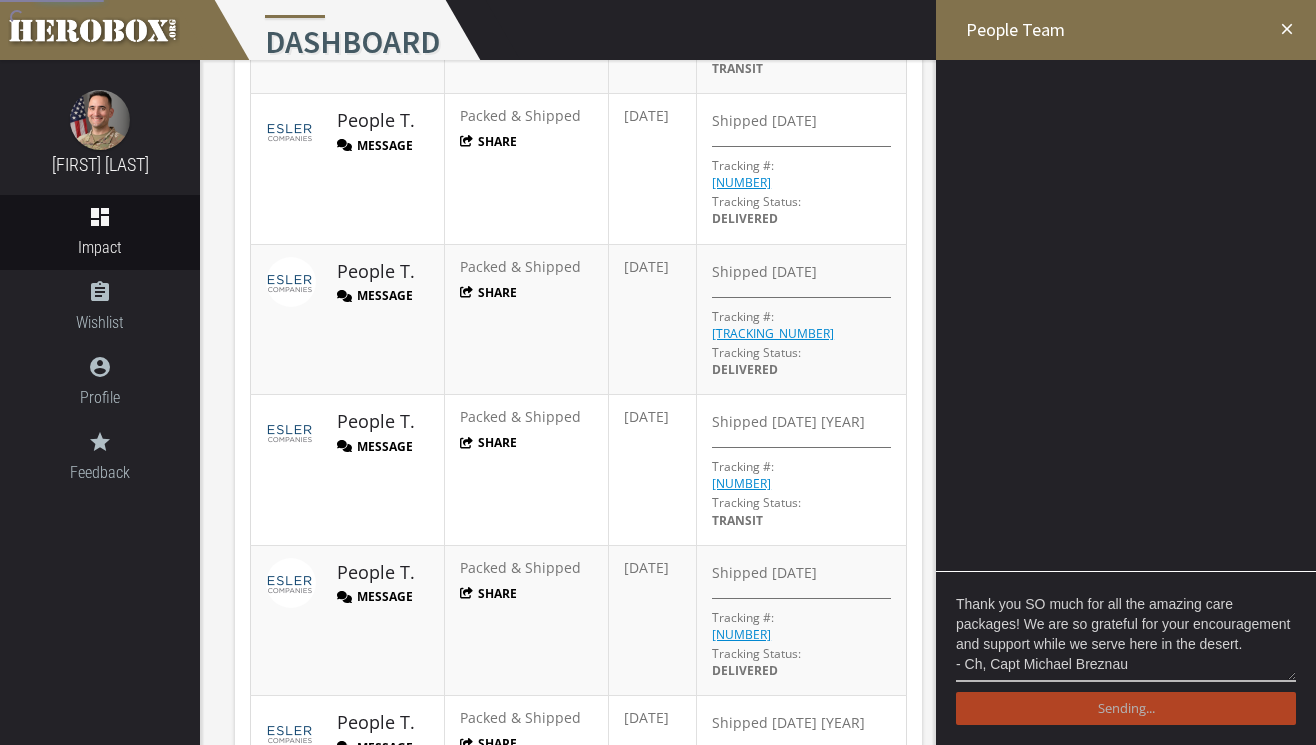 type 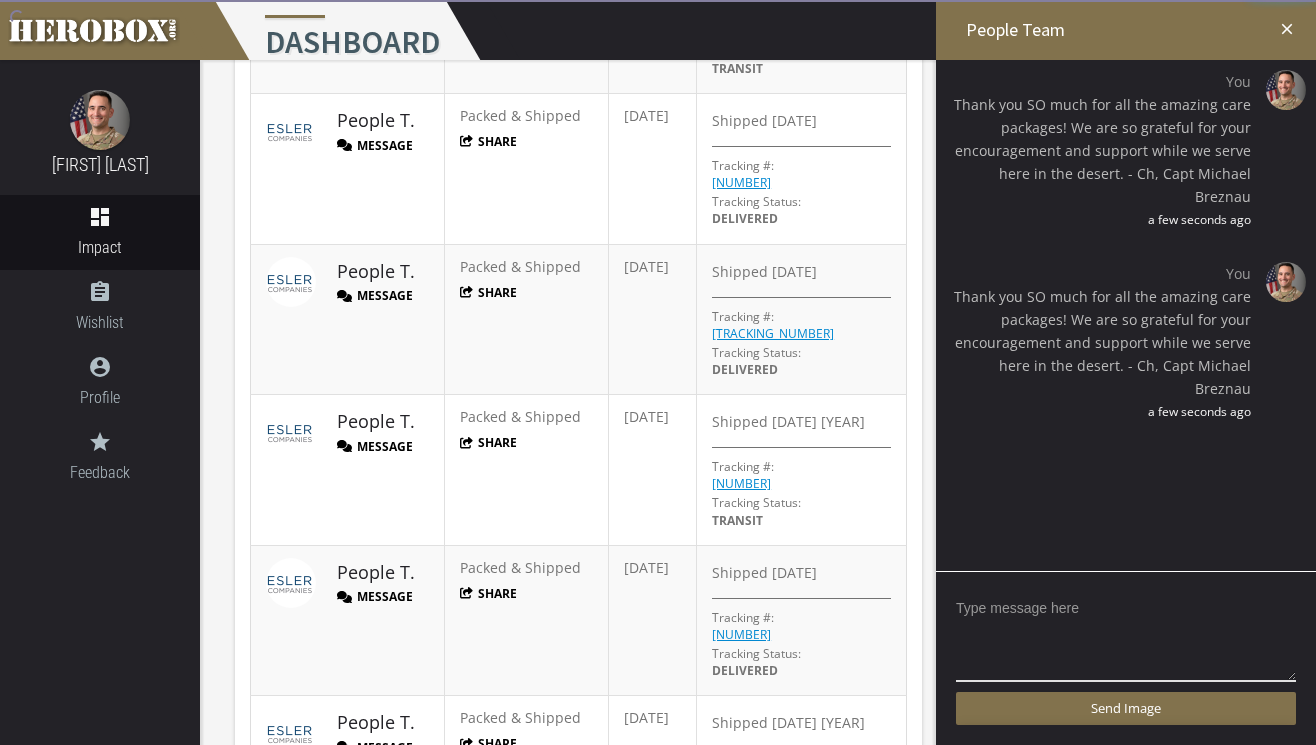 scroll, scrollTop: 0, scrollLeft: 0, axis: both 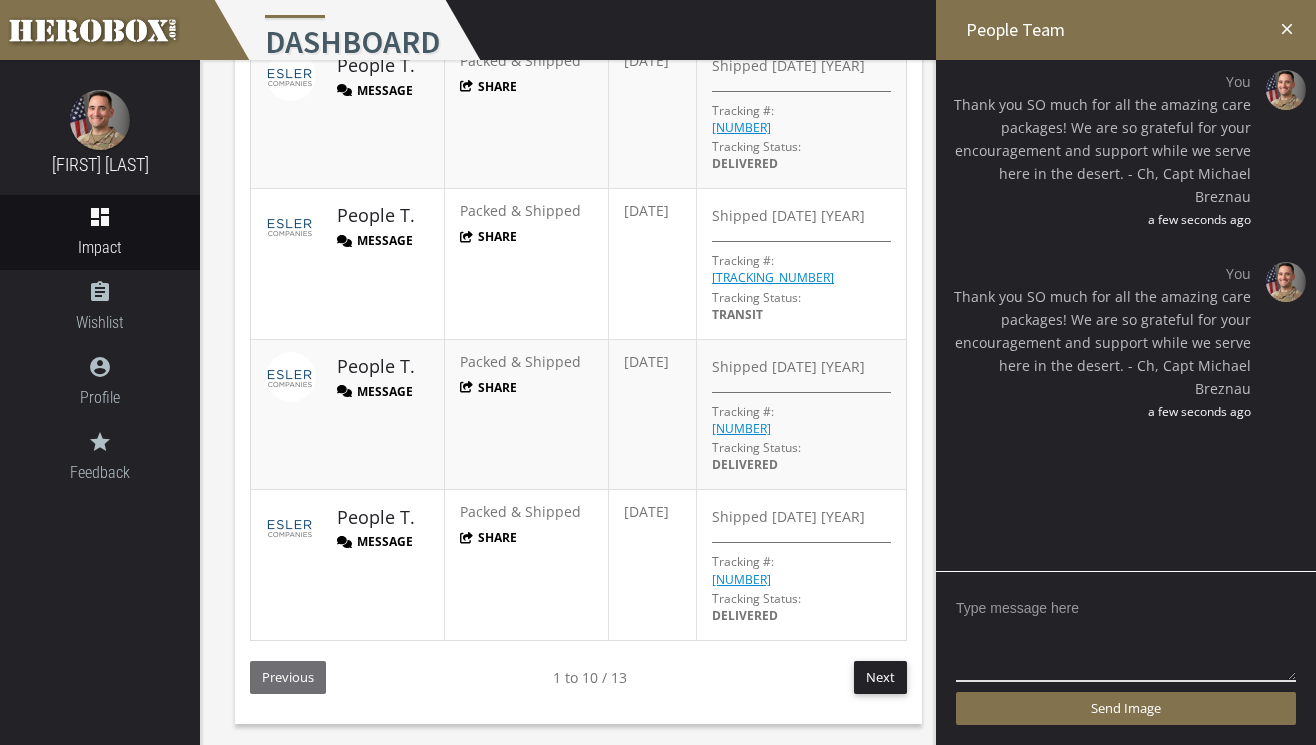click on "Message" at bounding box center (375, 541) 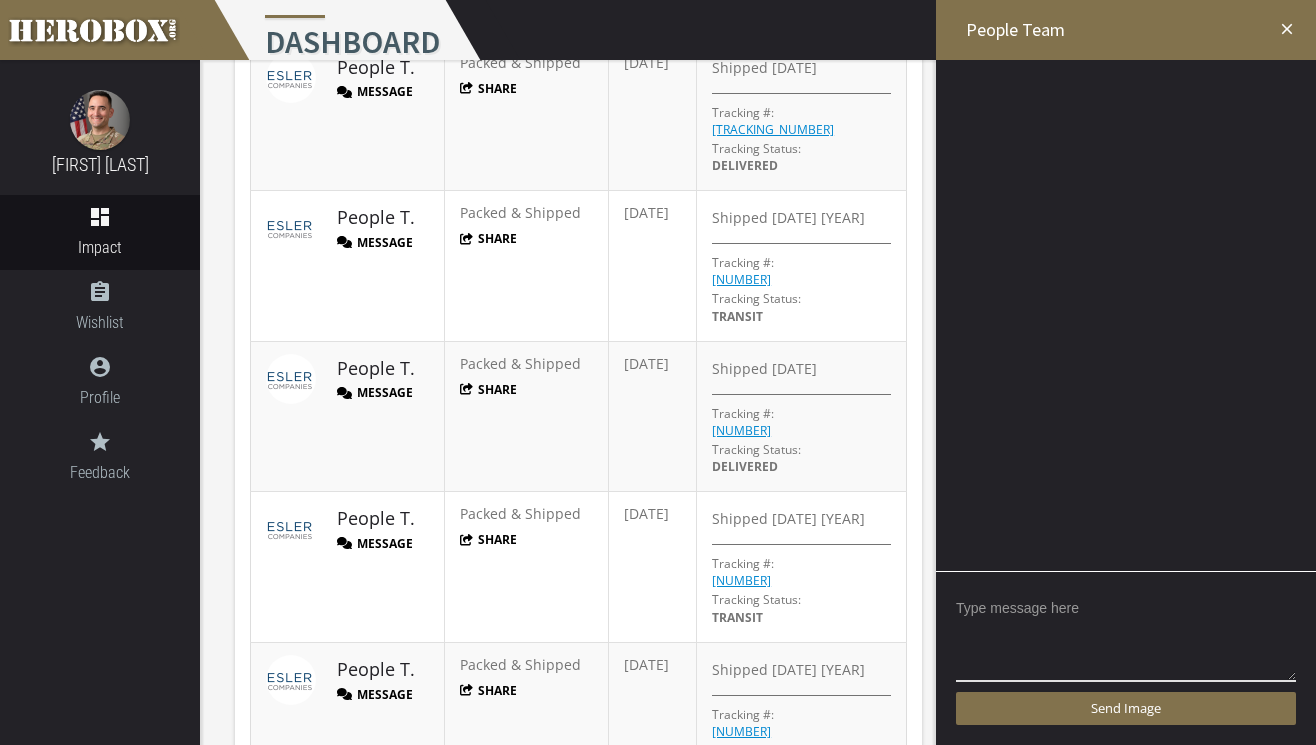 scroll, scrollTop: 479, scrollLeft: 0, axis: vertical 